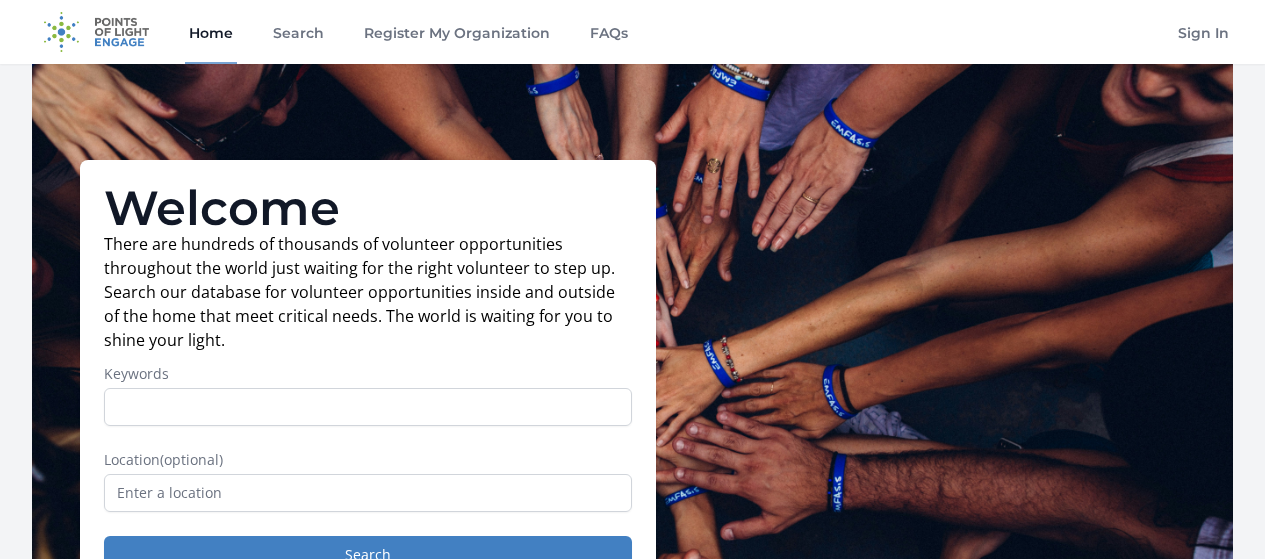 scroll, scrollTop: 162, scrollLeft: 0, axis: vertical 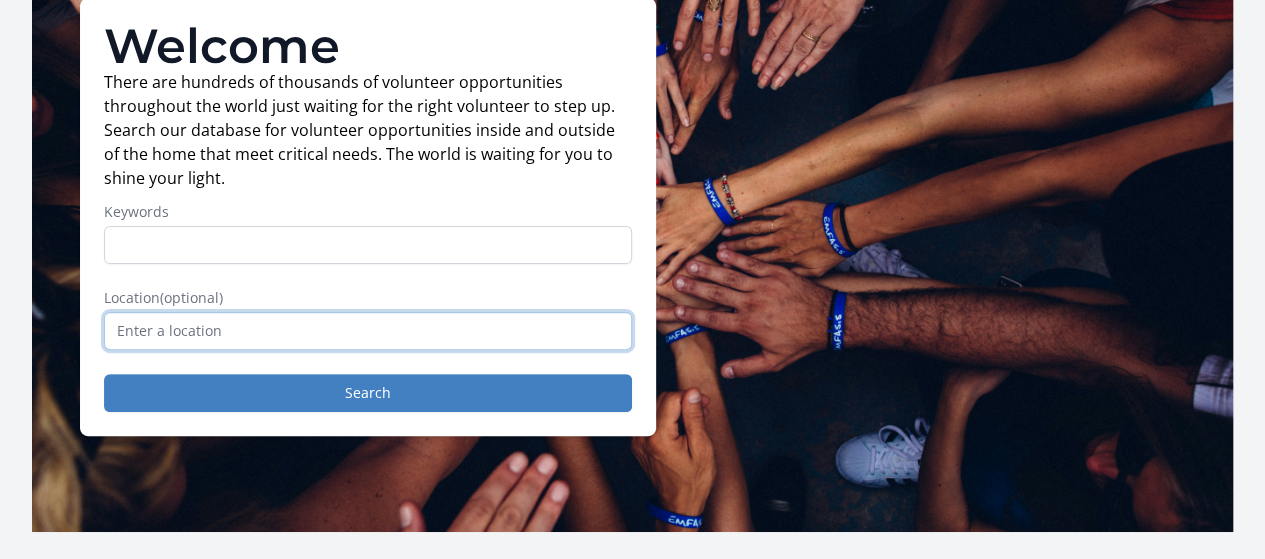 click at bounding box center [368, 331] 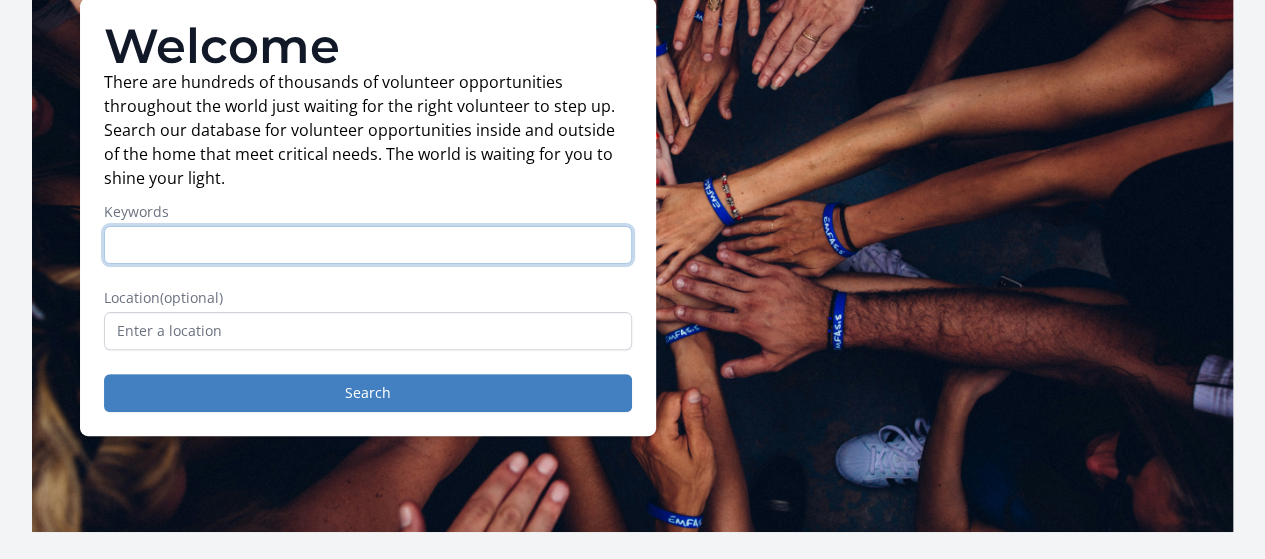 click on "Keywords" at bounding box center (368, 245) 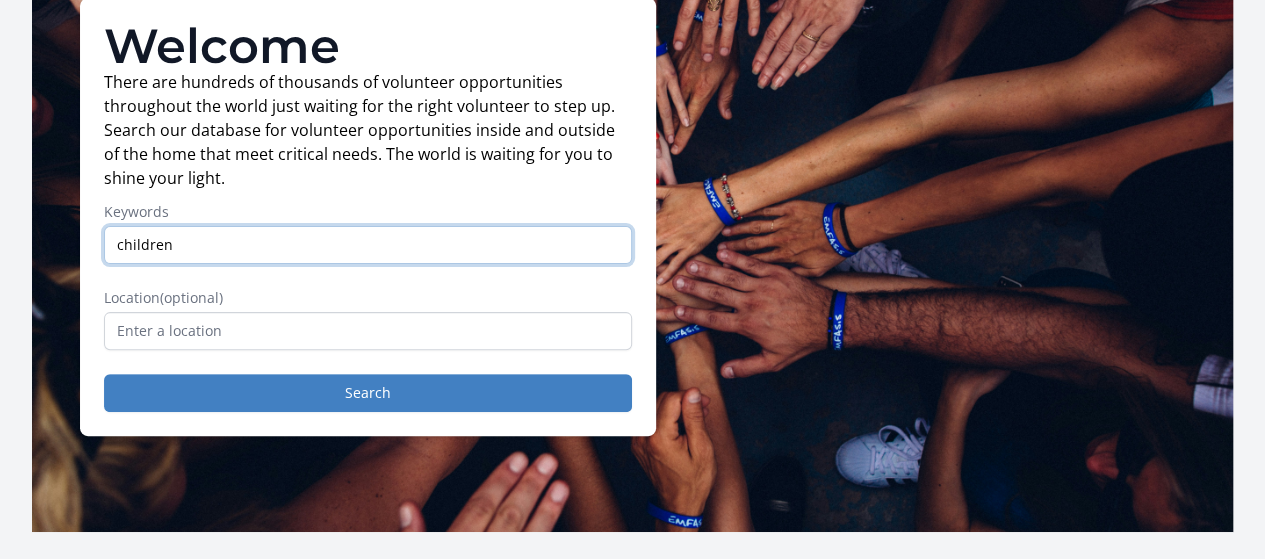 type on "children" 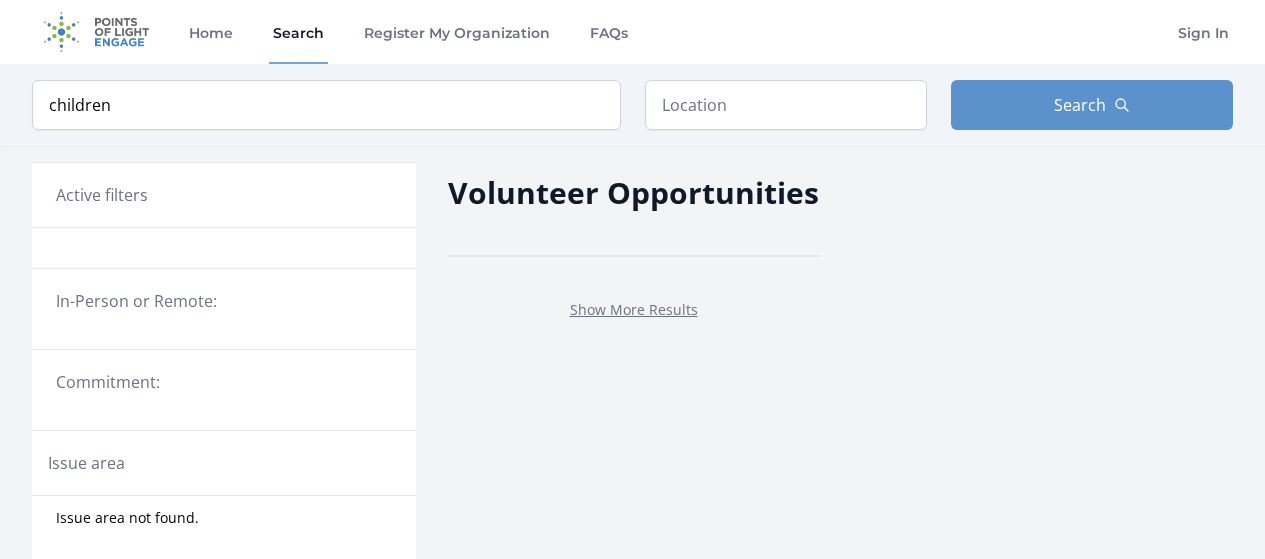 scroll, scrollTop: 0, scrollLeft: 0, axis: both 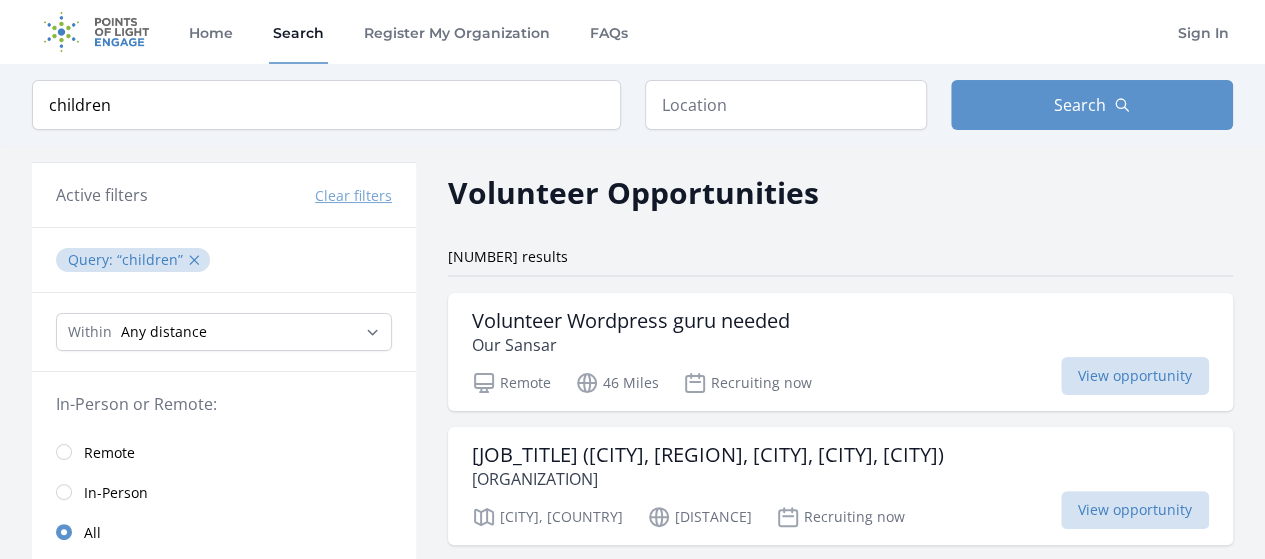 click on "Remote" at bounding box center (109, 453) 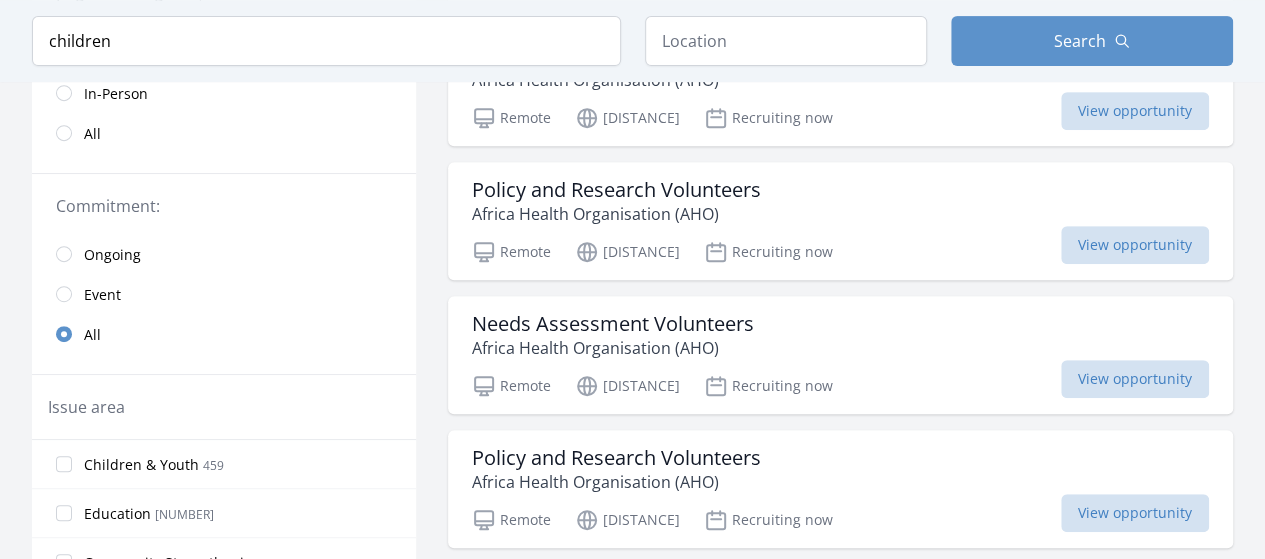 scroll, scrollTop: 401, scrollLeft: 0, axis: vertical 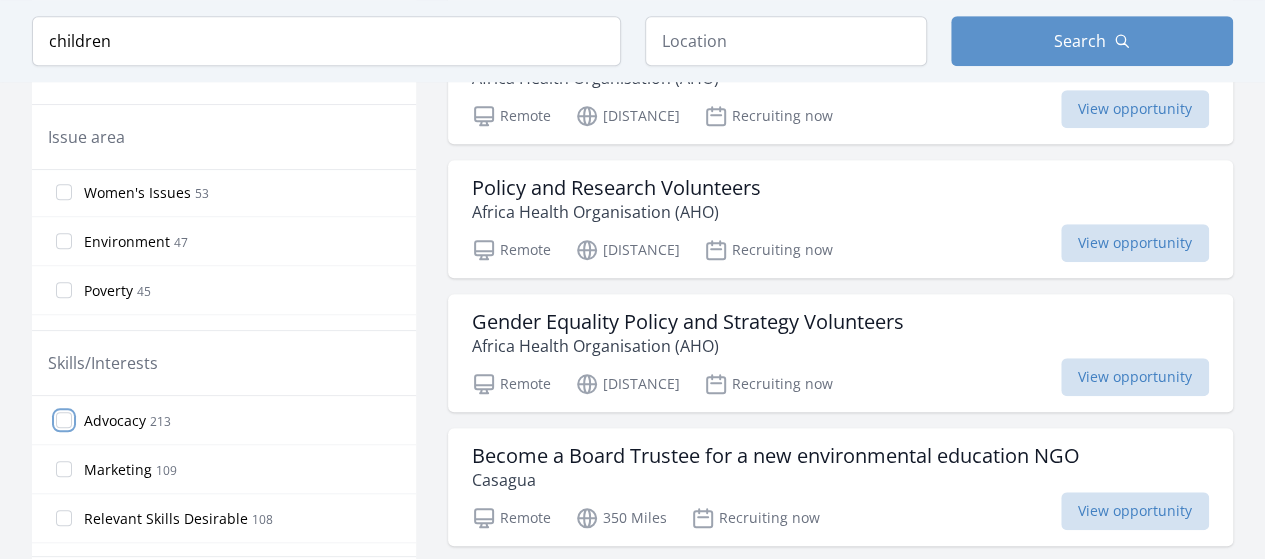 click on "Advocacy   213" at bounding box center [64, 420] 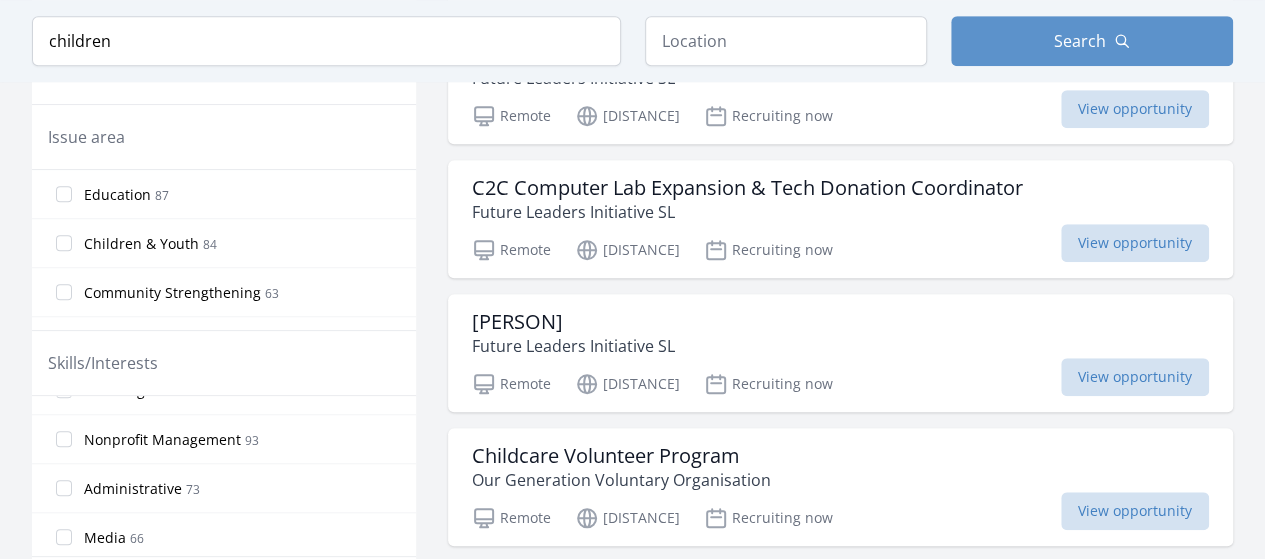 scroll, scrollTop: 240, scrollLeft: 0, axis: vertical 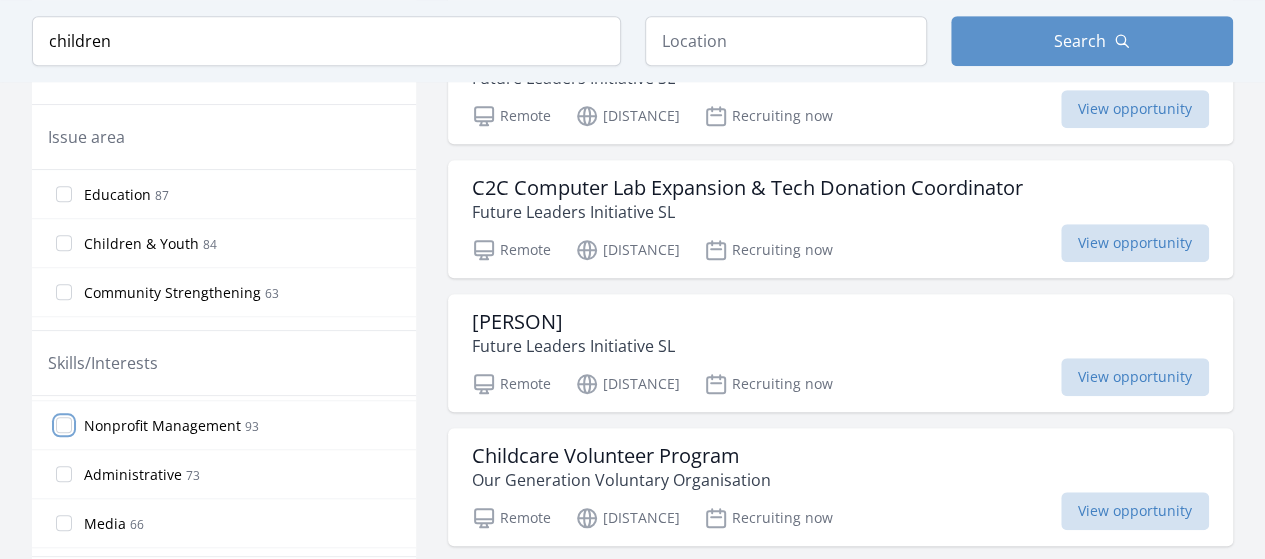 click on "Nonprofit Management   93" at bounding box center [64, 425] 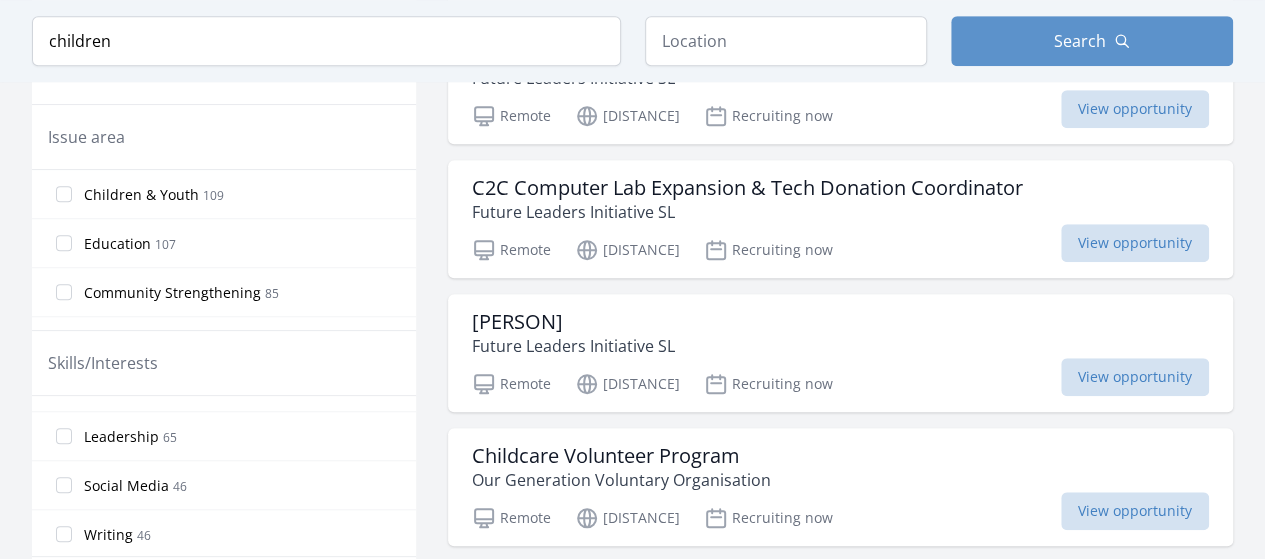 scroll, scrollTop: 378, scrollLeft: 0, axis: vertical 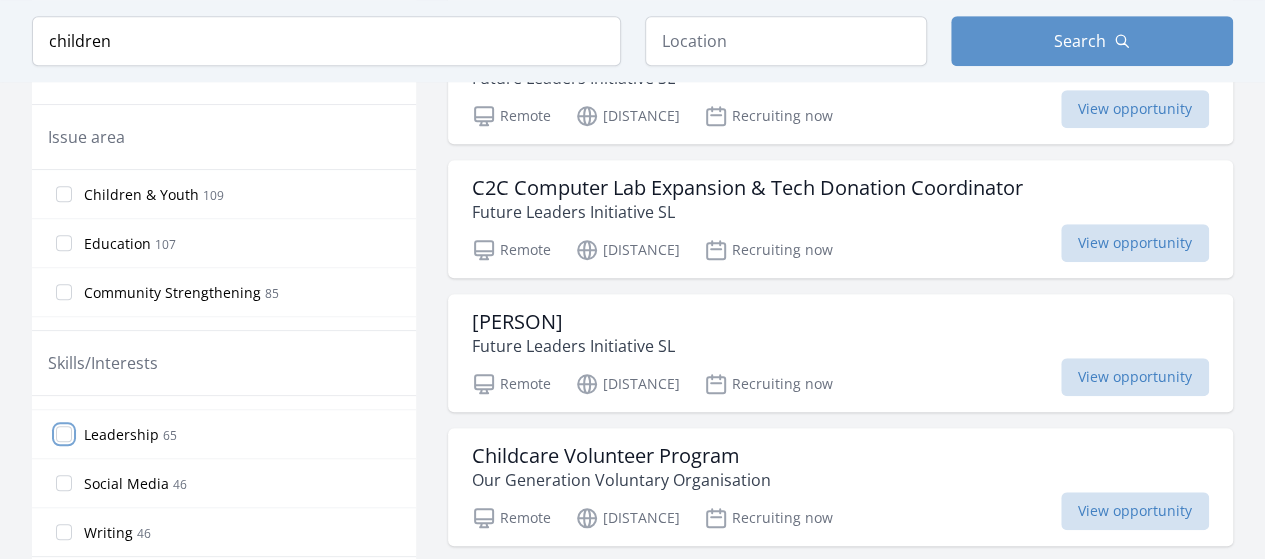 click on "Leadership   65" at bounding box center (64, 434) 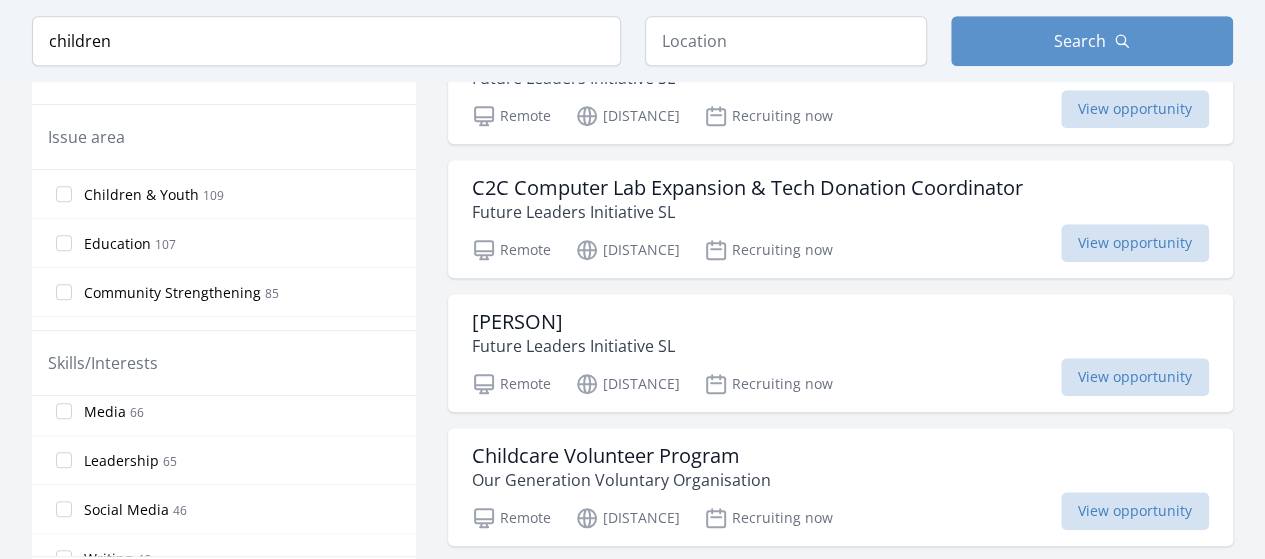 scroll, scrollTop: 404, scrollLeft: 0, axis: vertical 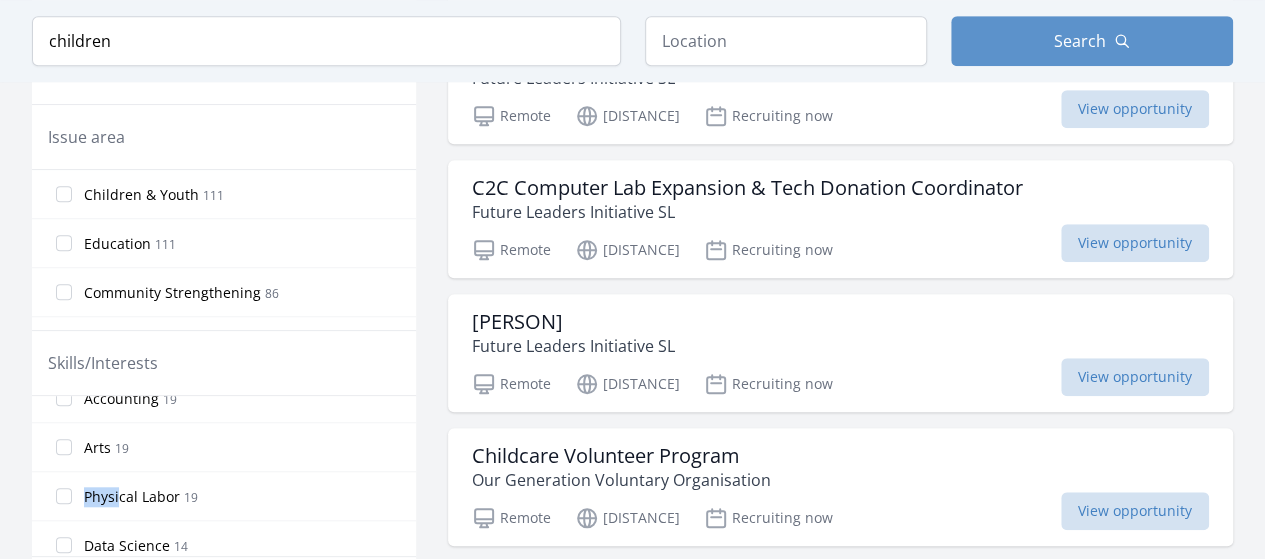 drag, startPoint x: 116, startPoint y: 485, endPoint x: 139, endPoint y: 479, distance: 23.769728 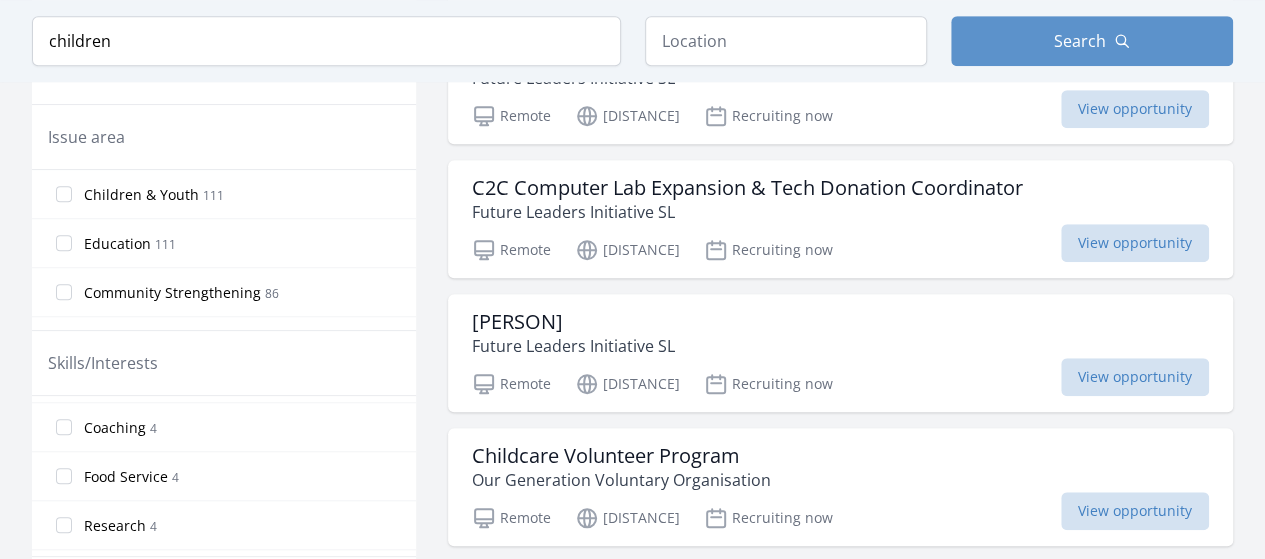 scroll, scrollTop: 1591, scrollLeft: 0, axis: vertical 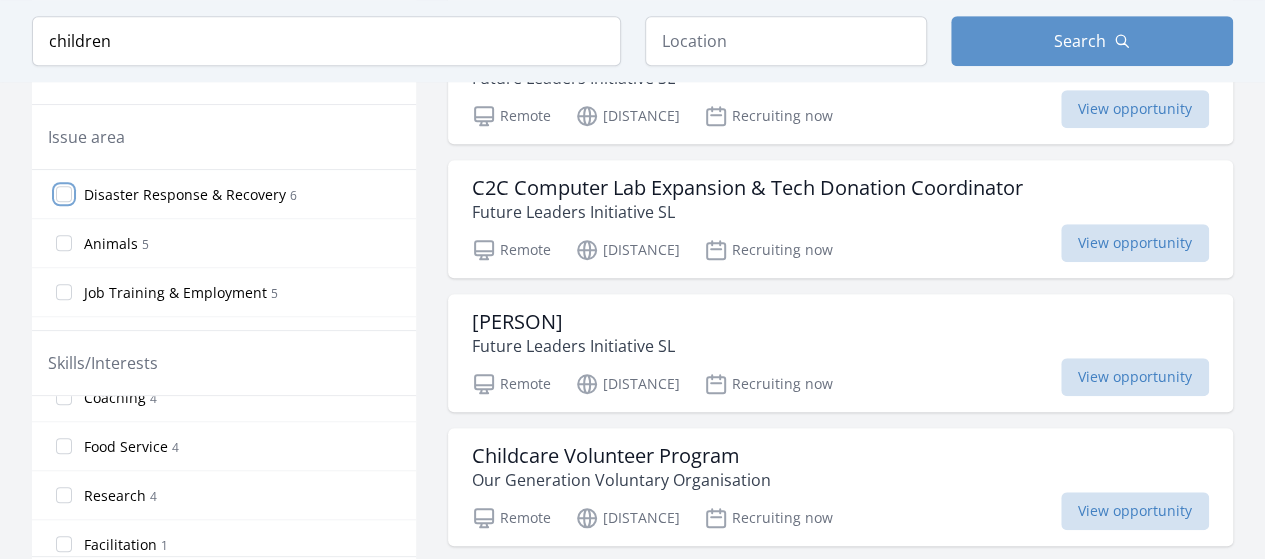 click on "Disaster Response & Recovery   6" at bounding box center [64, 194] 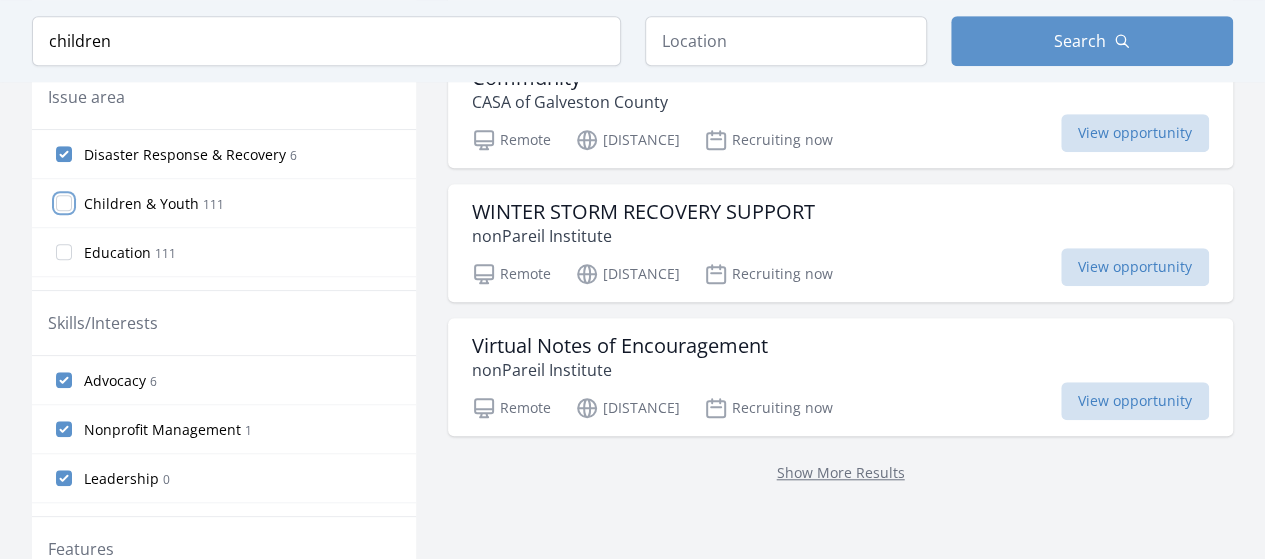click on "Children & Youth   111" at bounding box center [64, 203] 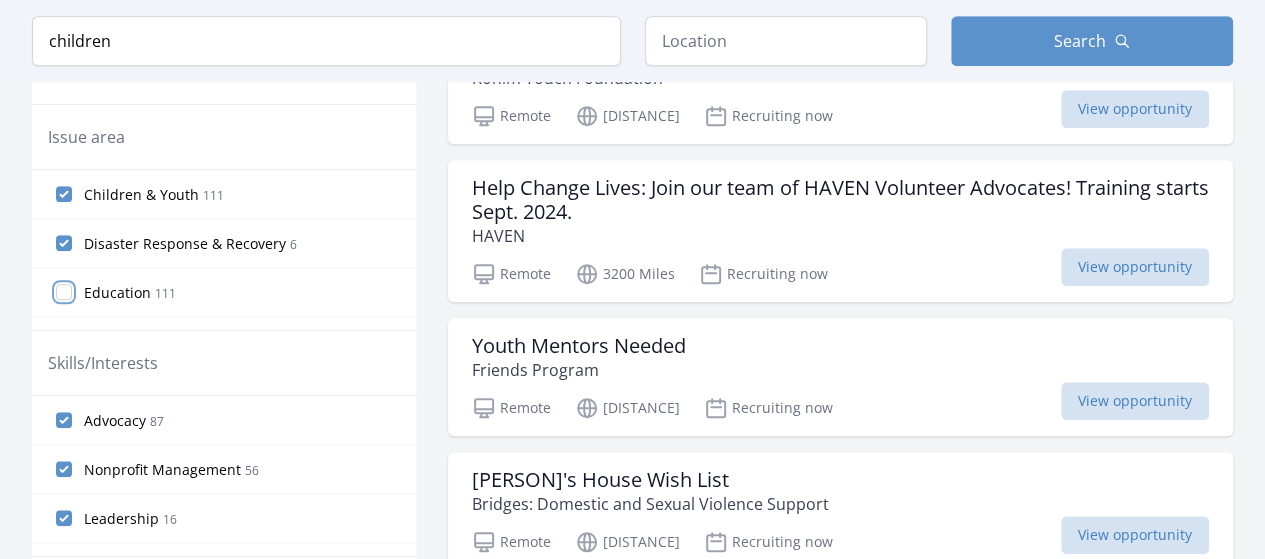 click on "Education   111" at bounding box center [64, 292] 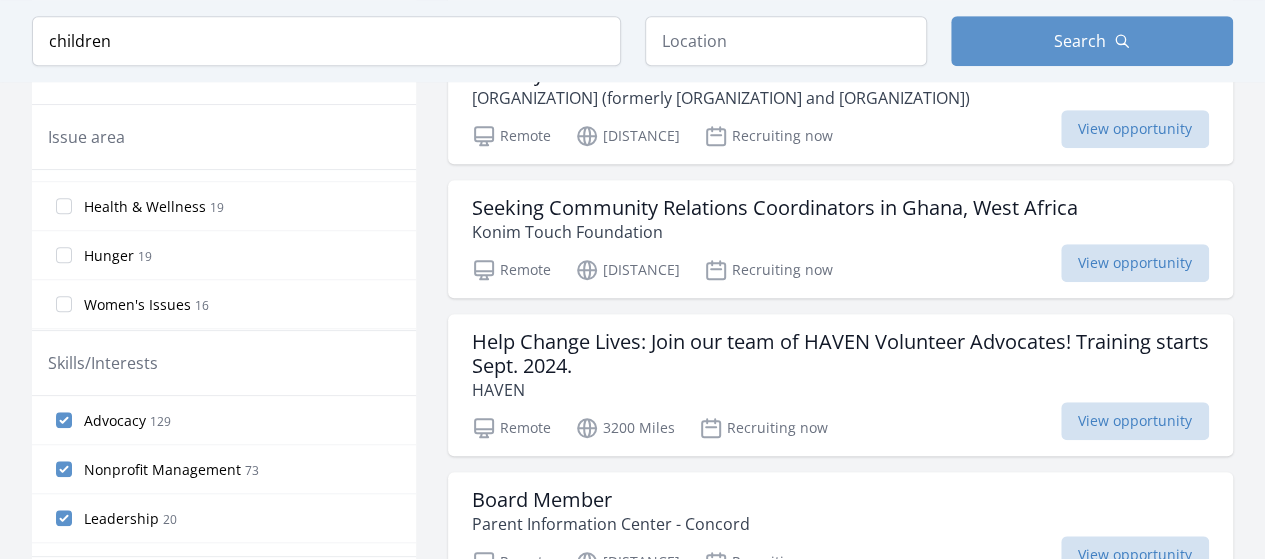 scroll, scrollTop: 235, scrollLeft: 0, axis: vertical 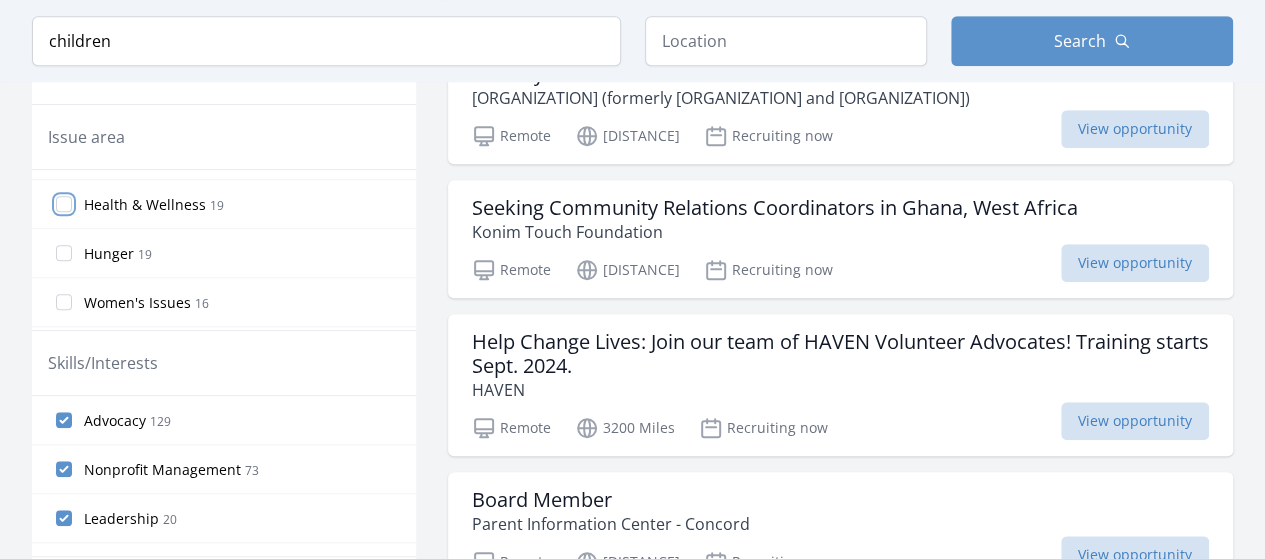 click on "Health & Wellness   19" at bounding box center (64, 204) 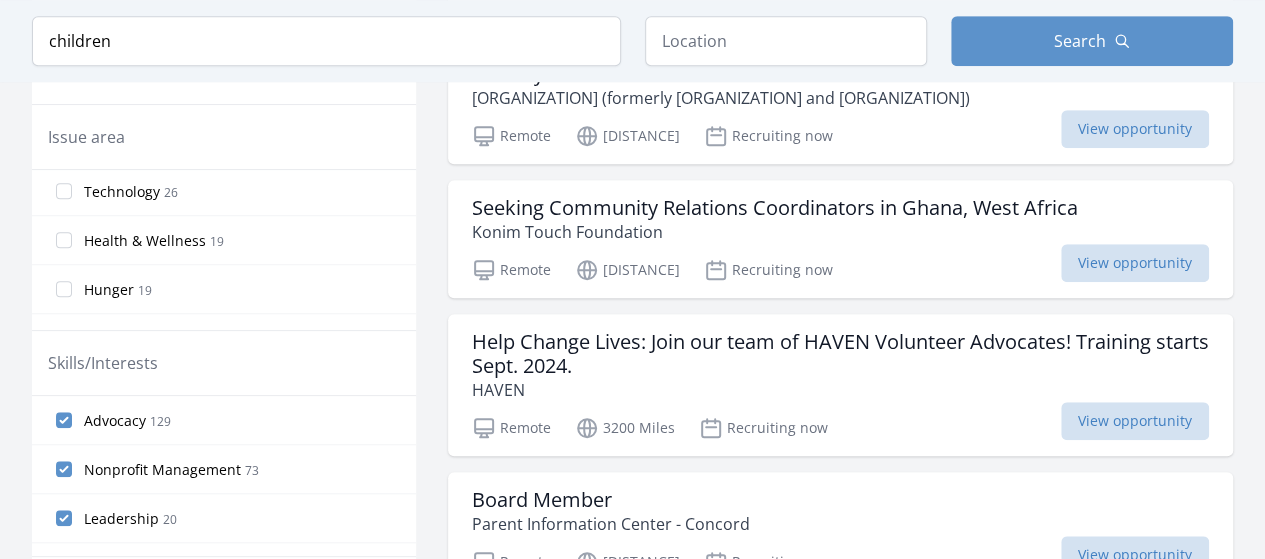 scroll, scrollTop: 289, scrollLeft: 0, axis: vertical 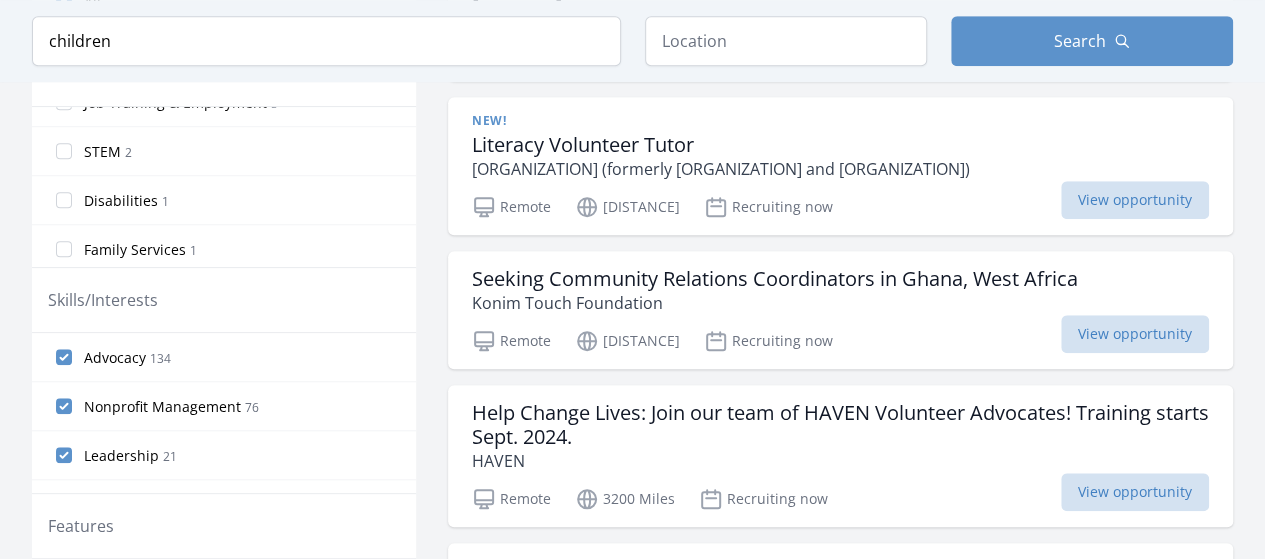 click on "Disabilities" at bounding box center (121, 201) 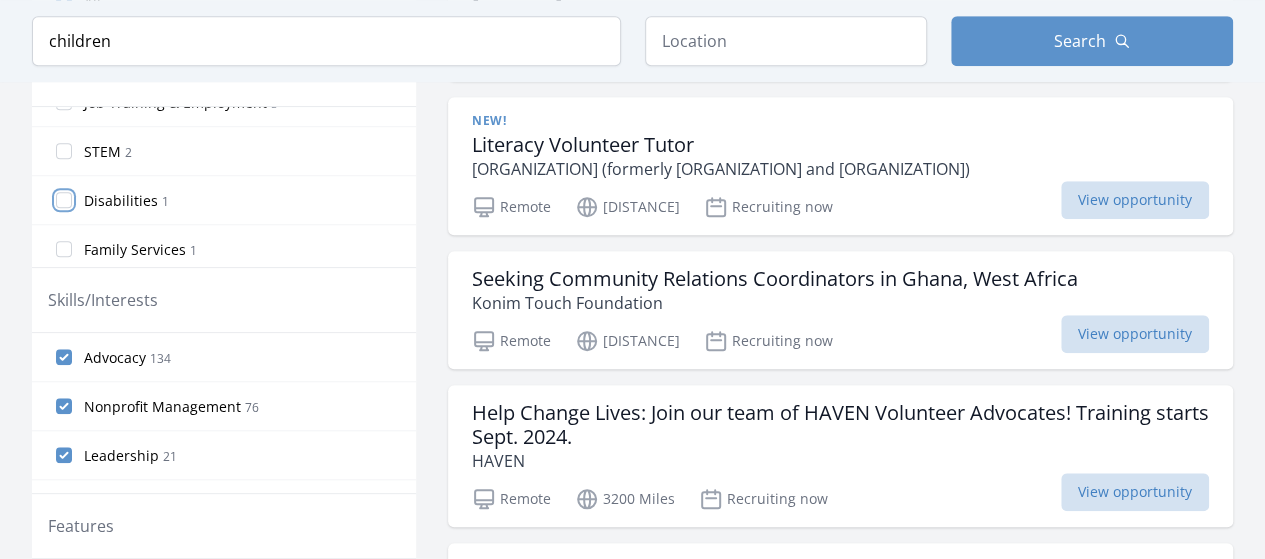 click on "Disabilities   1" at bounding box center [64, 200] 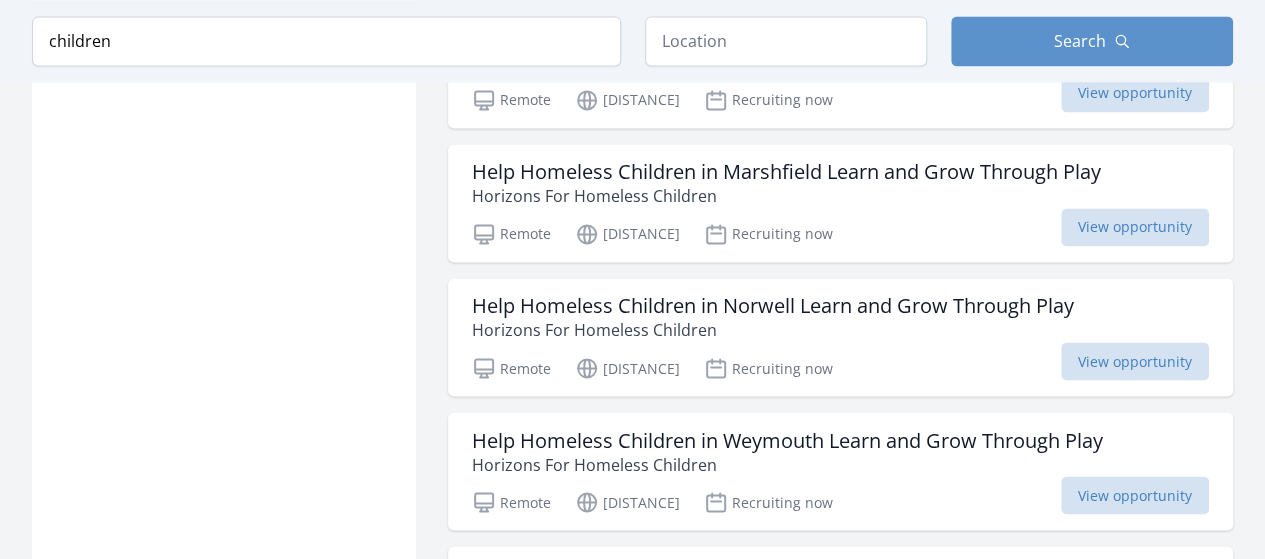 scroll, scrollTop: 1598, scrollLeft: 0, axis: vertical 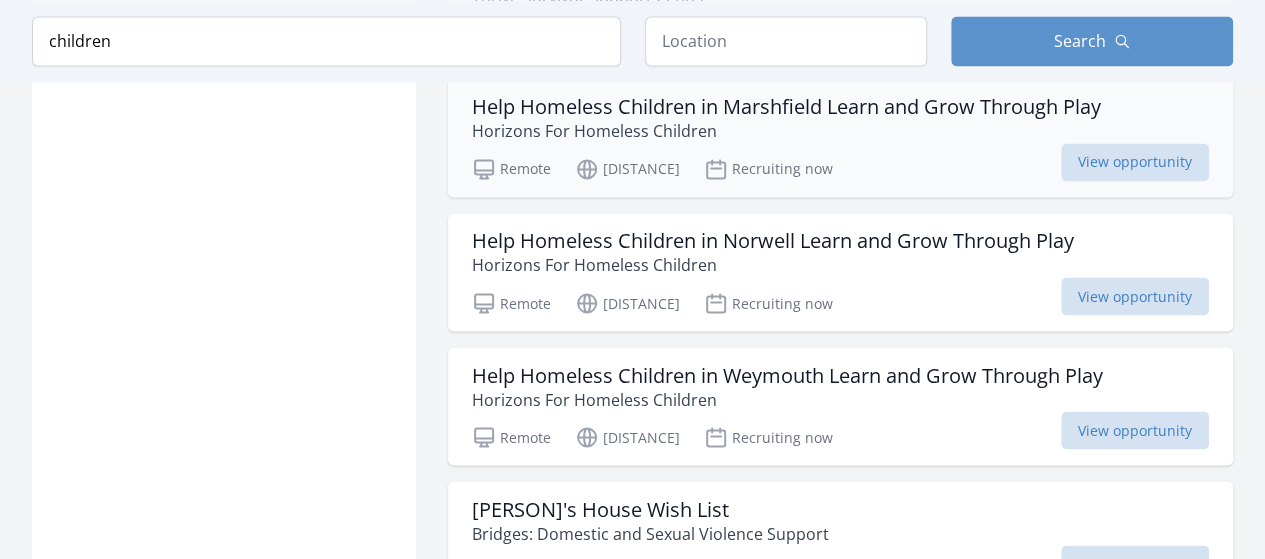 click on "Help Homeless Children in Marshfield Learn and Grow Through Play" at bounding box center [786, 107] 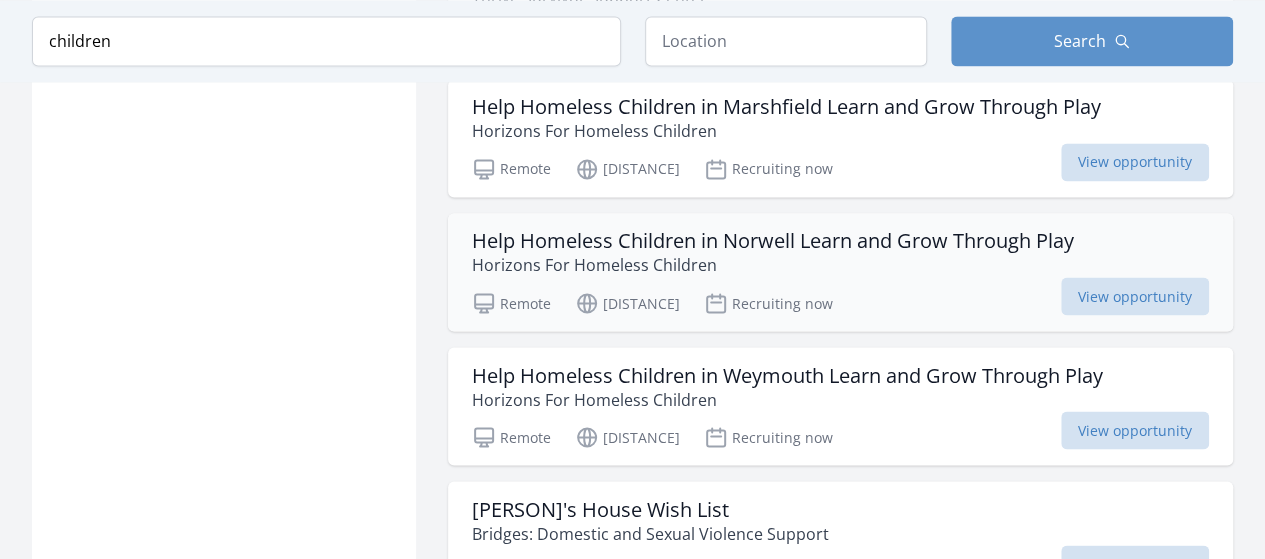 click on "Help Homeless Children in Norwell Learn and Grow Through Play" at bounding box center (773, 241) 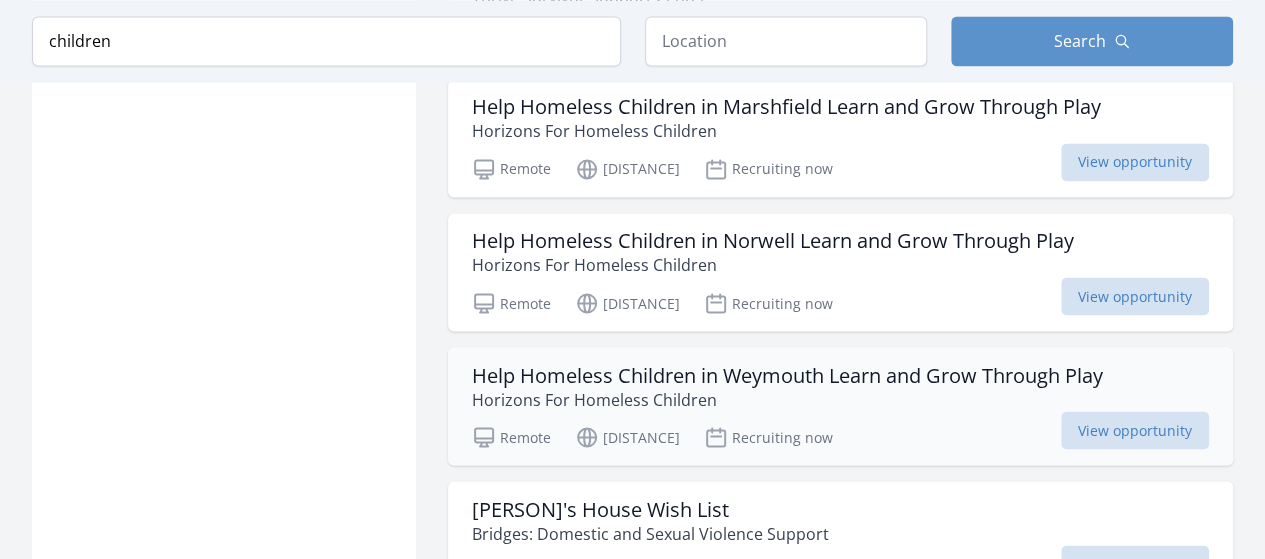 click on "Help Homeless Children in [CITY] Learn and Grow Through Play" at bounding box center [787, 375] 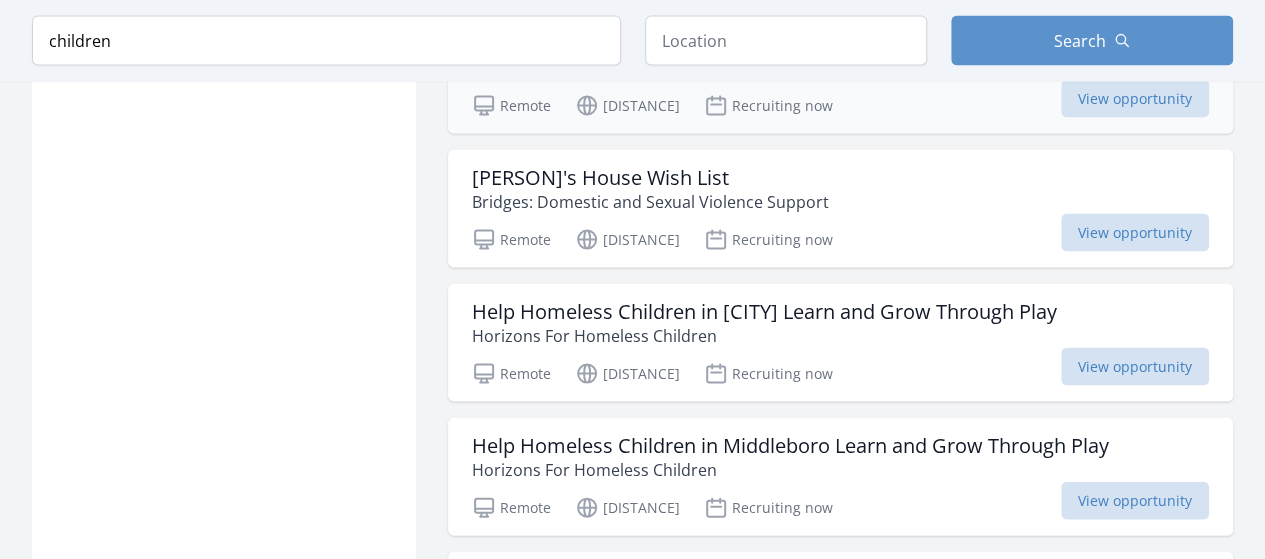 scroll, scrollTop: 1944, scrollLeft: 0, axis: vertical 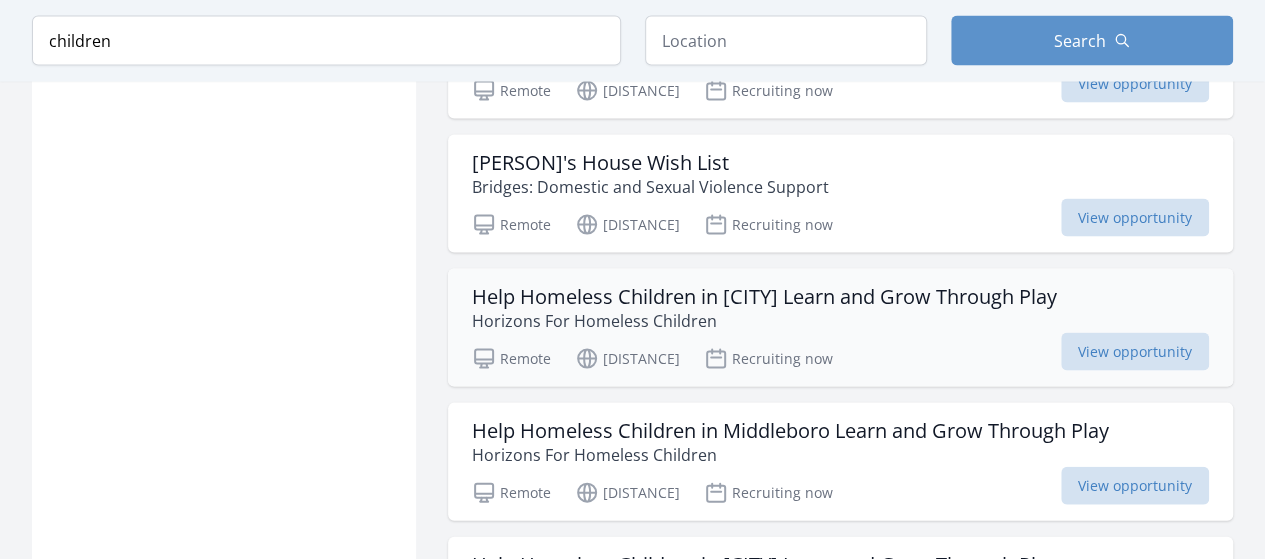 click on "Help Homeless Children in [CITY] Learn and Grow Through Play" at bounding box center (764, 297) 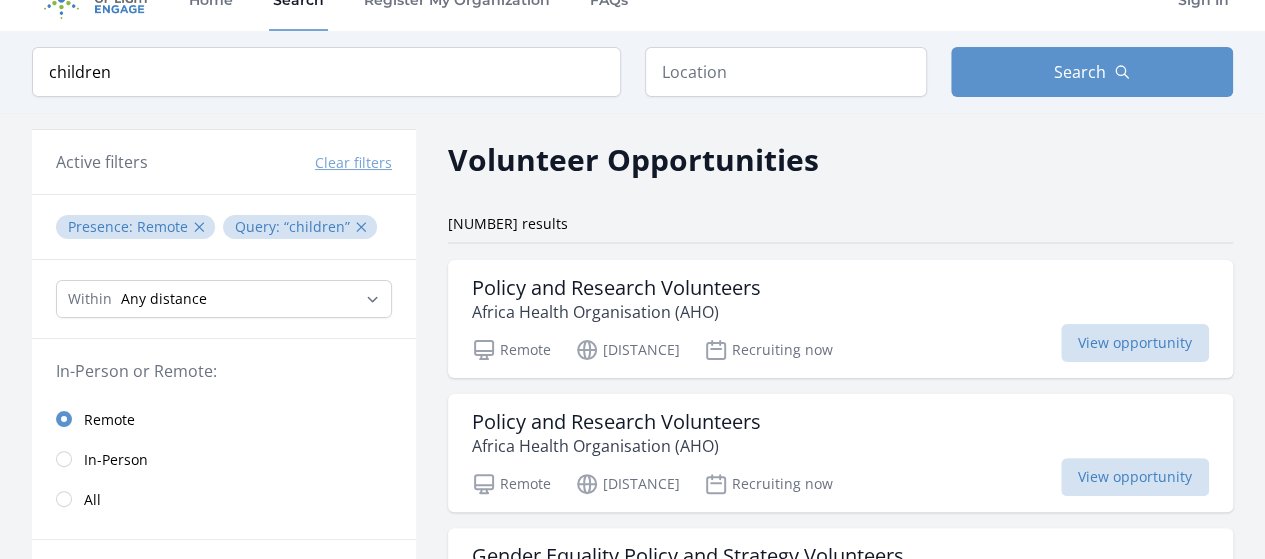 scroll, scrollTop: 0, scrollLeft: 0, axis: both 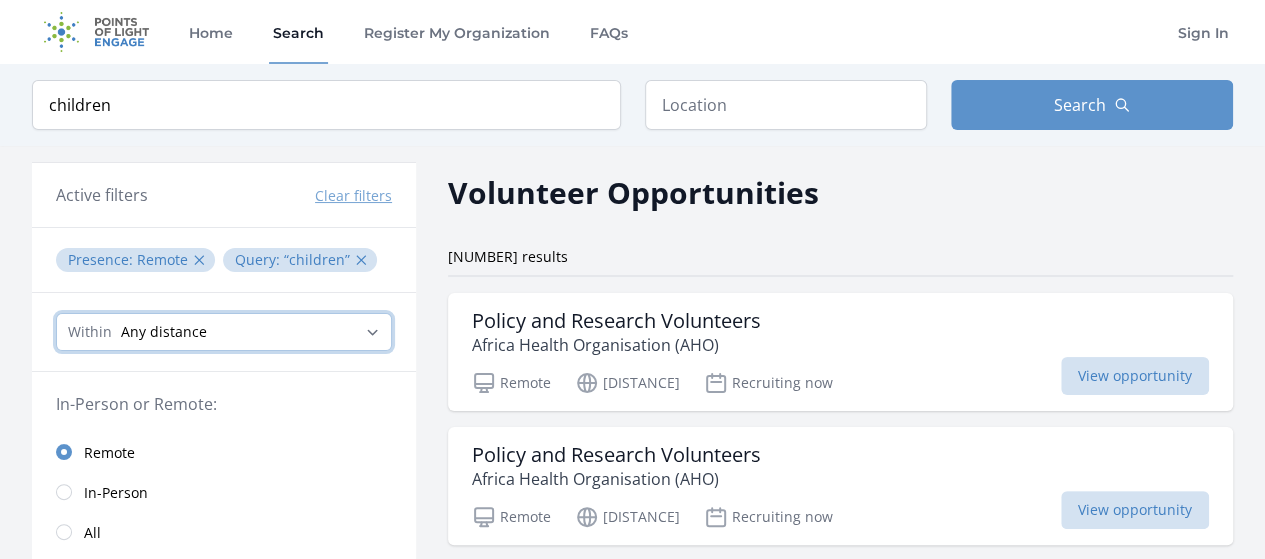 click on "Any distance , 5 Miles , 20 Miles , 50 Miles , 100 Miles" at bounding box center (224, 332) 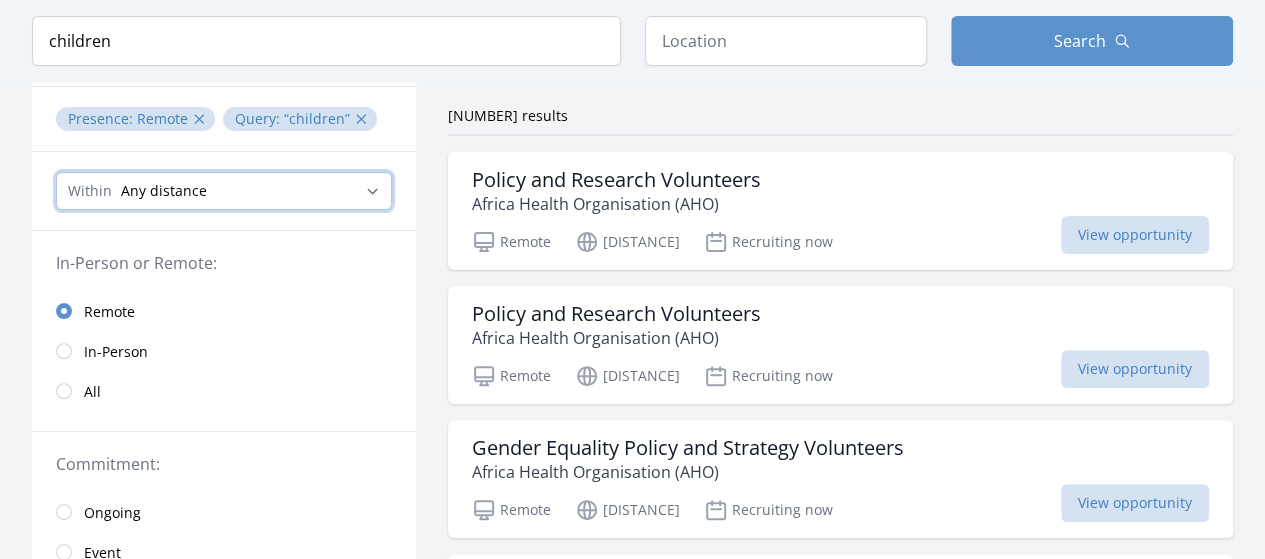 scroll, scrollTop: 0, scrollLeft: 0, axis: both 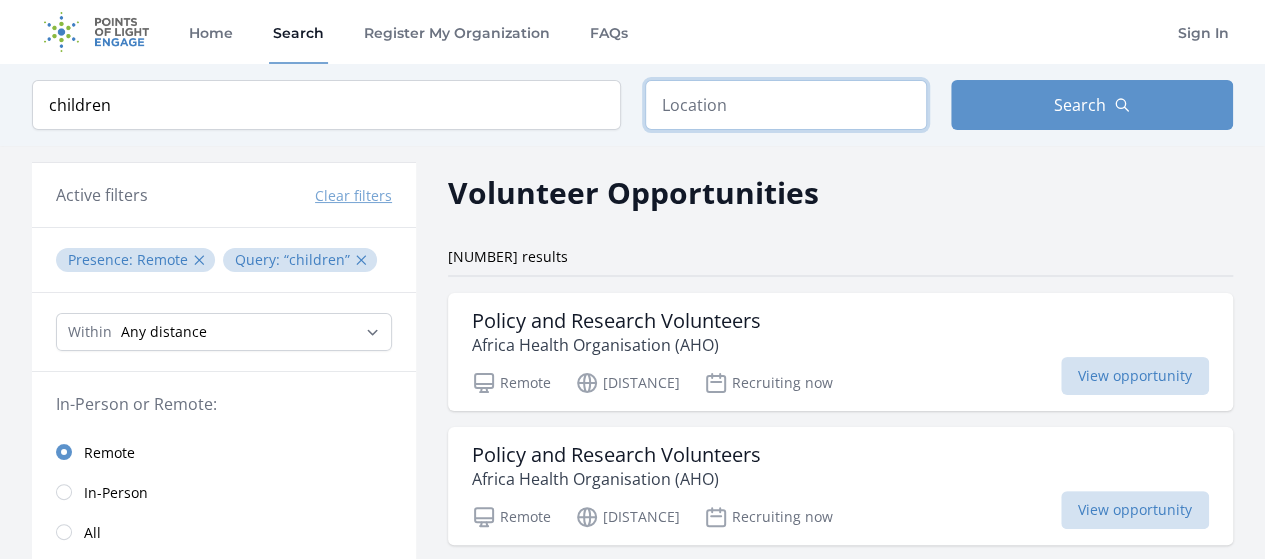 click at bounding box center [786, 105] 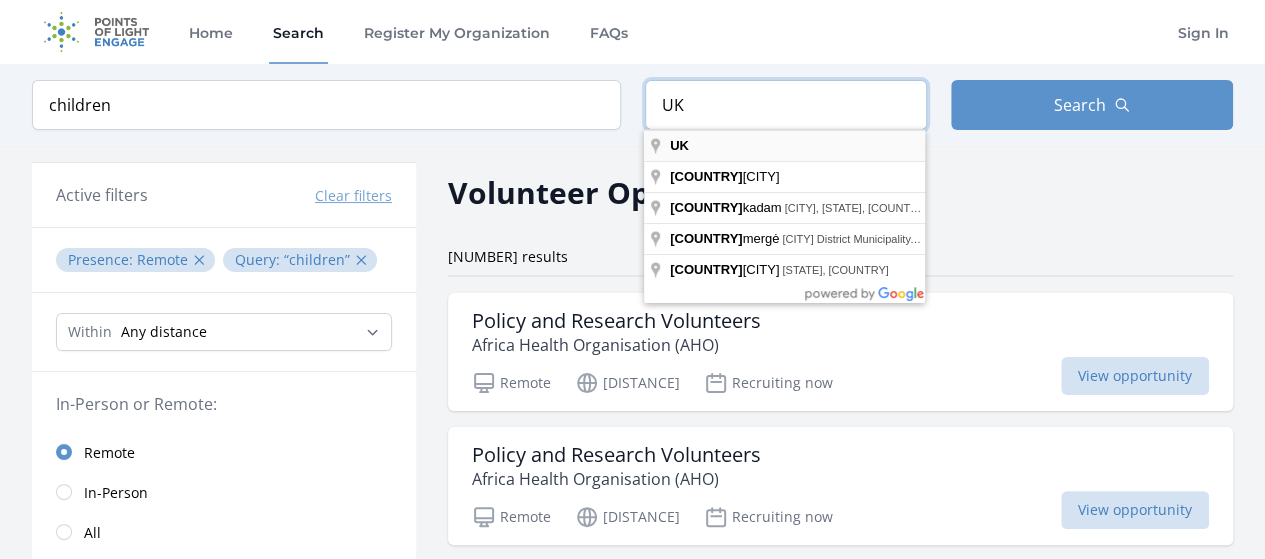 type on "UK" 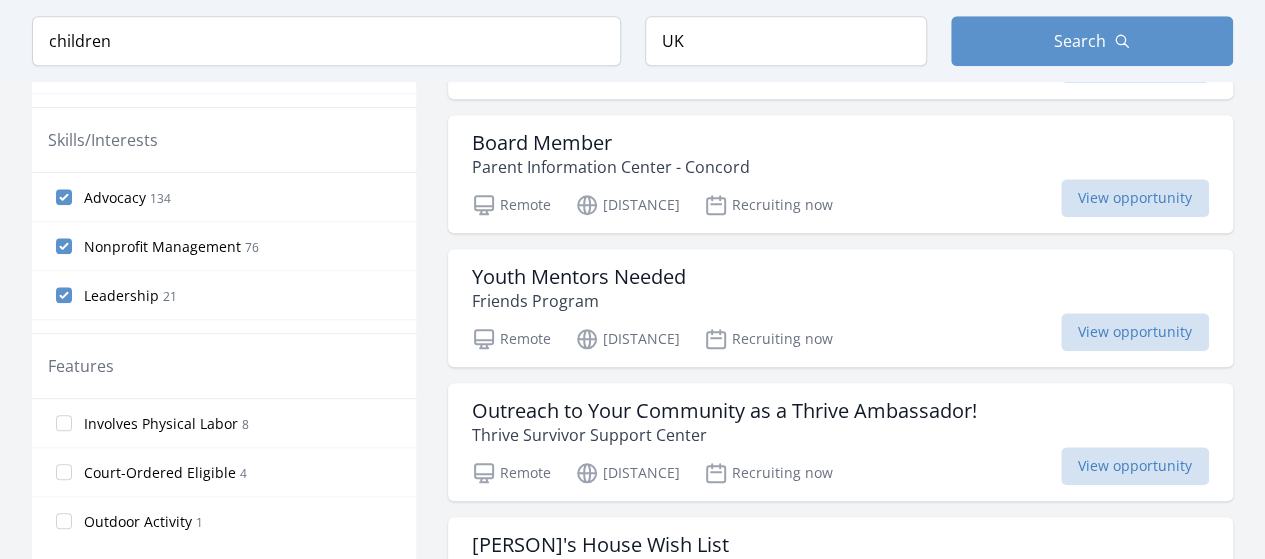 scroll, scrollTop: 894, scrollLeft: 0, axis: vertical 